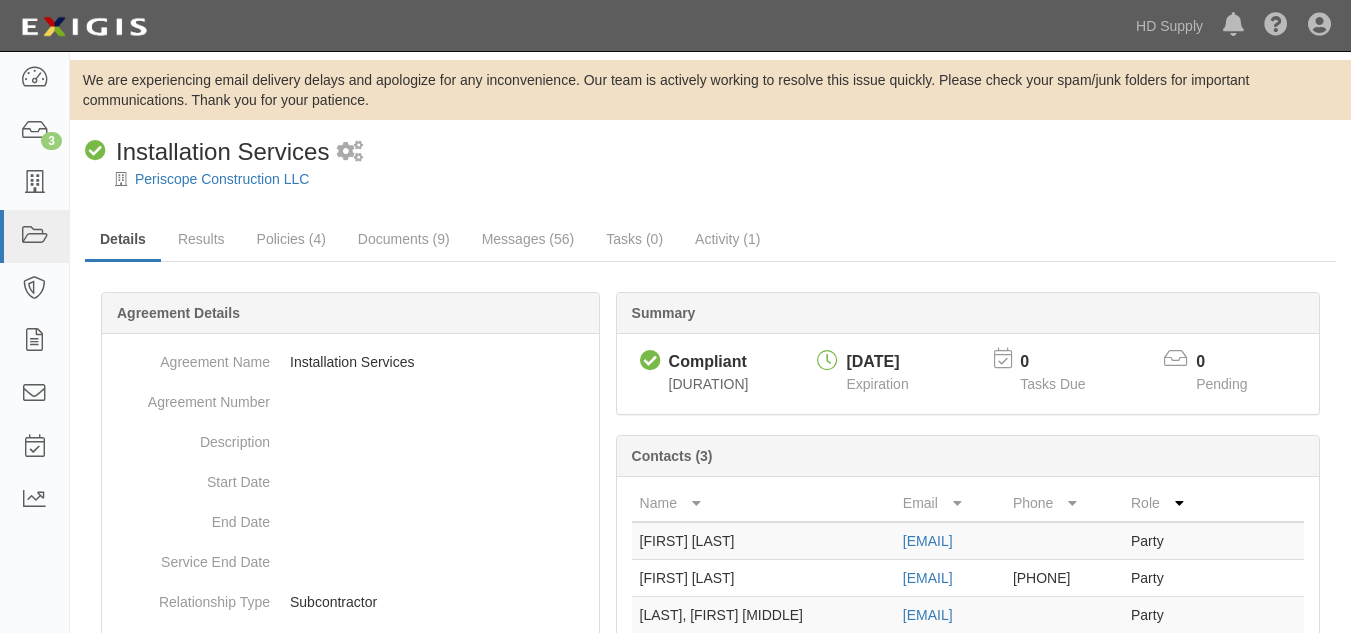 scroll, scrollTop: 0, scrollLeft: 0, axis: both 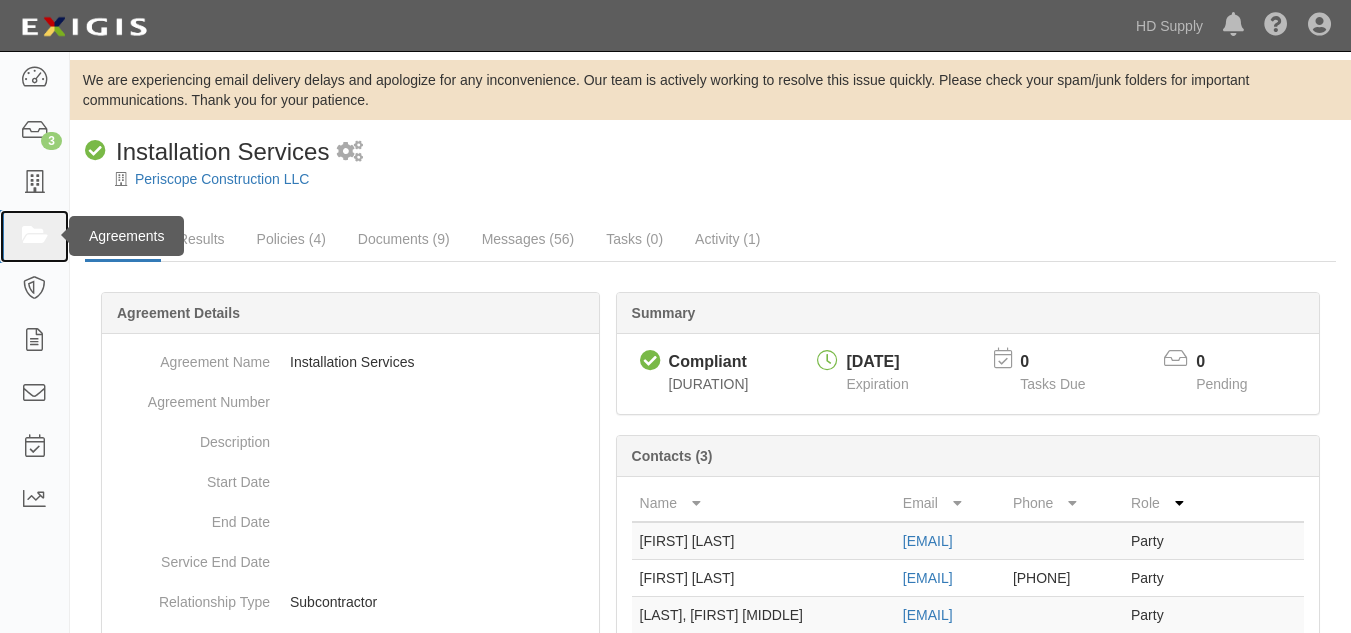 click at bounding box center (34, 236) 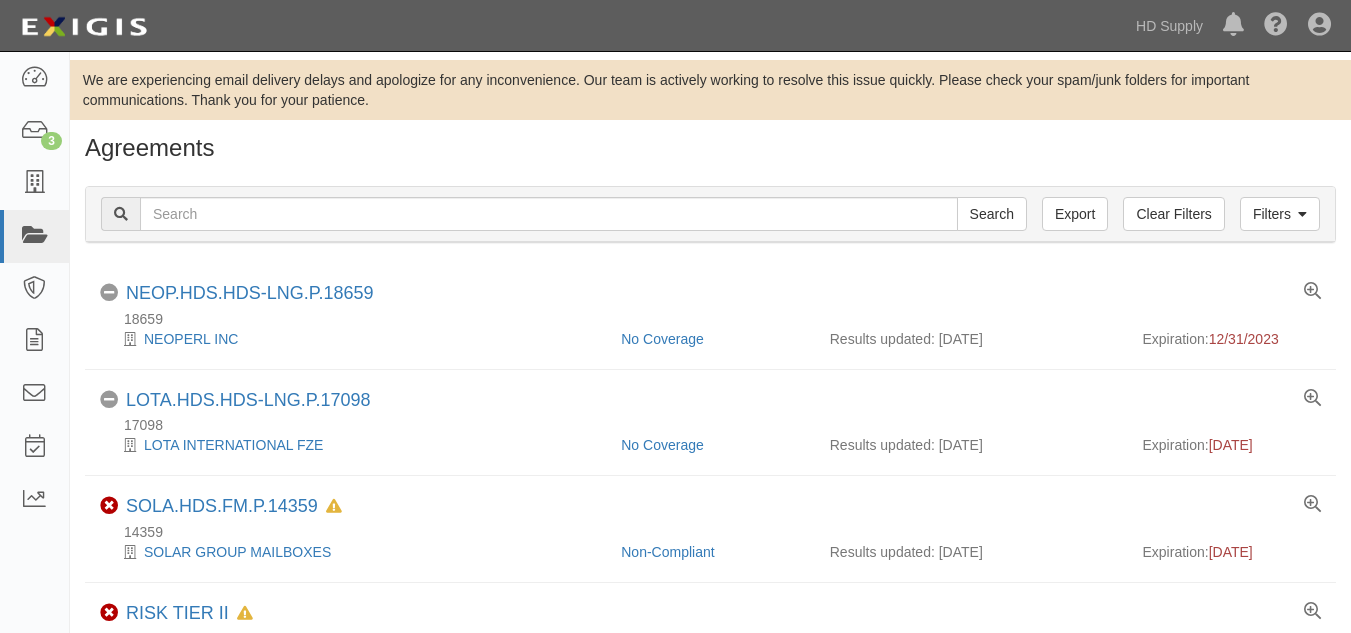 scroll, scrollTop: 0, scrollLeft: 0, axis: both 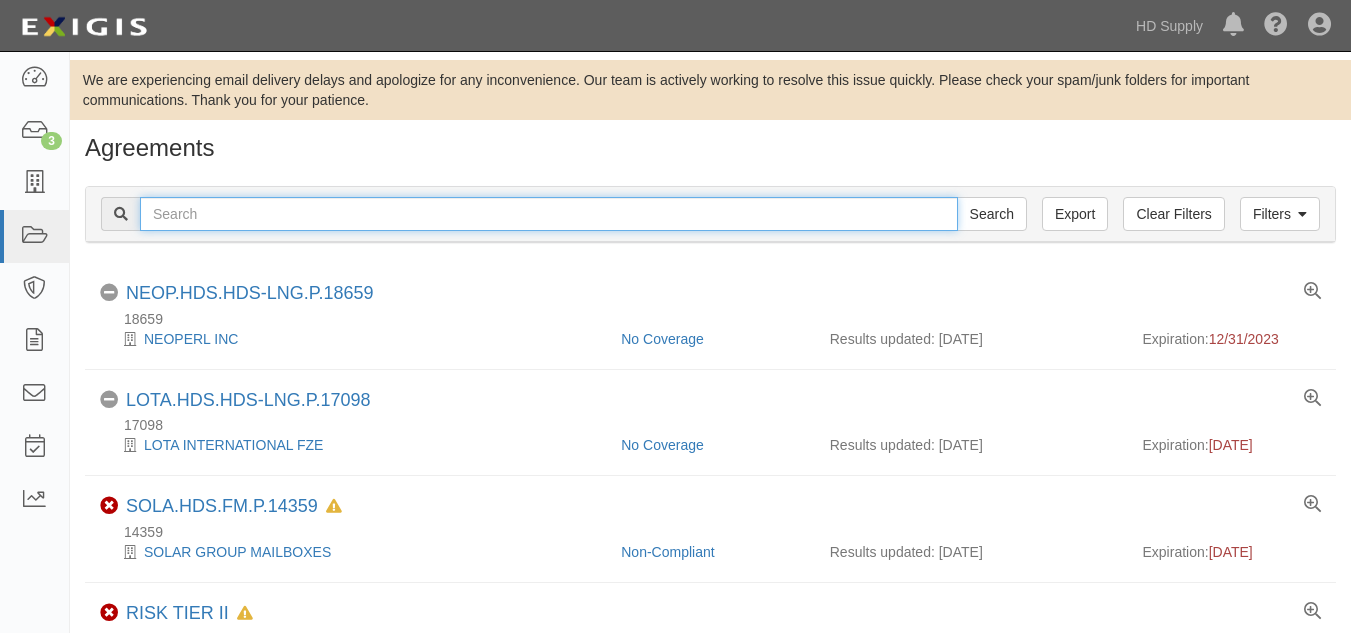 click at bounding box center (549, 214) 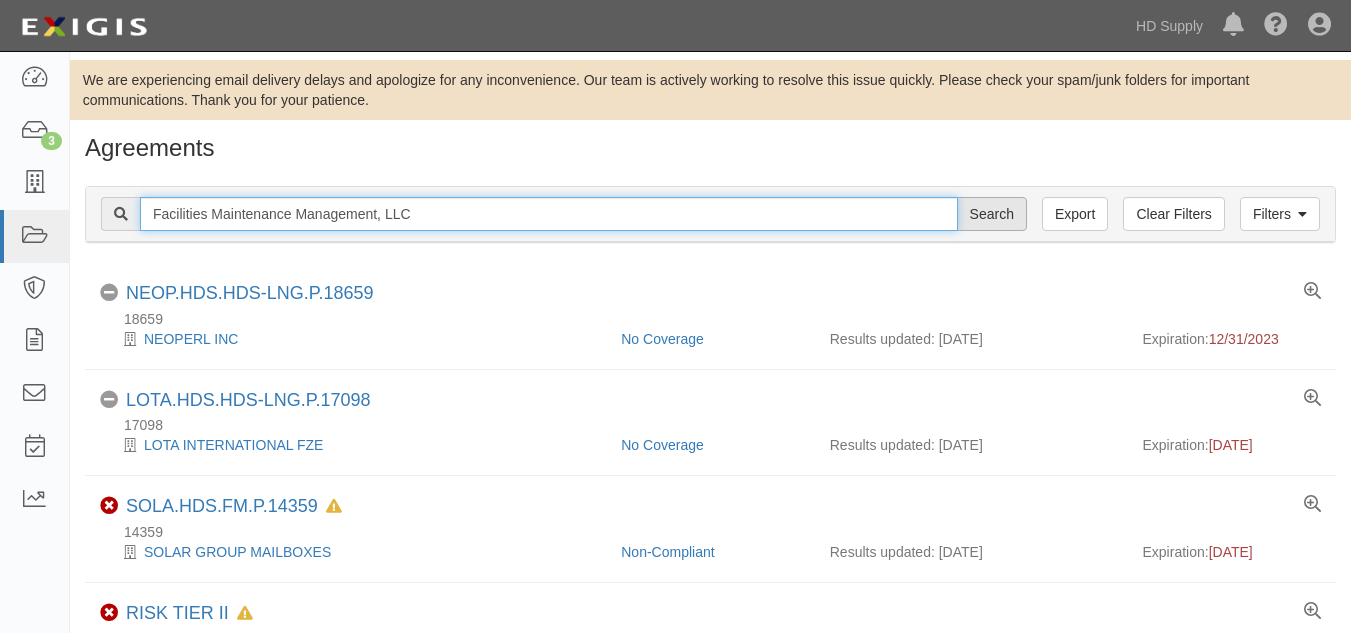 type on "Facilities Maintenance Management, LLC" 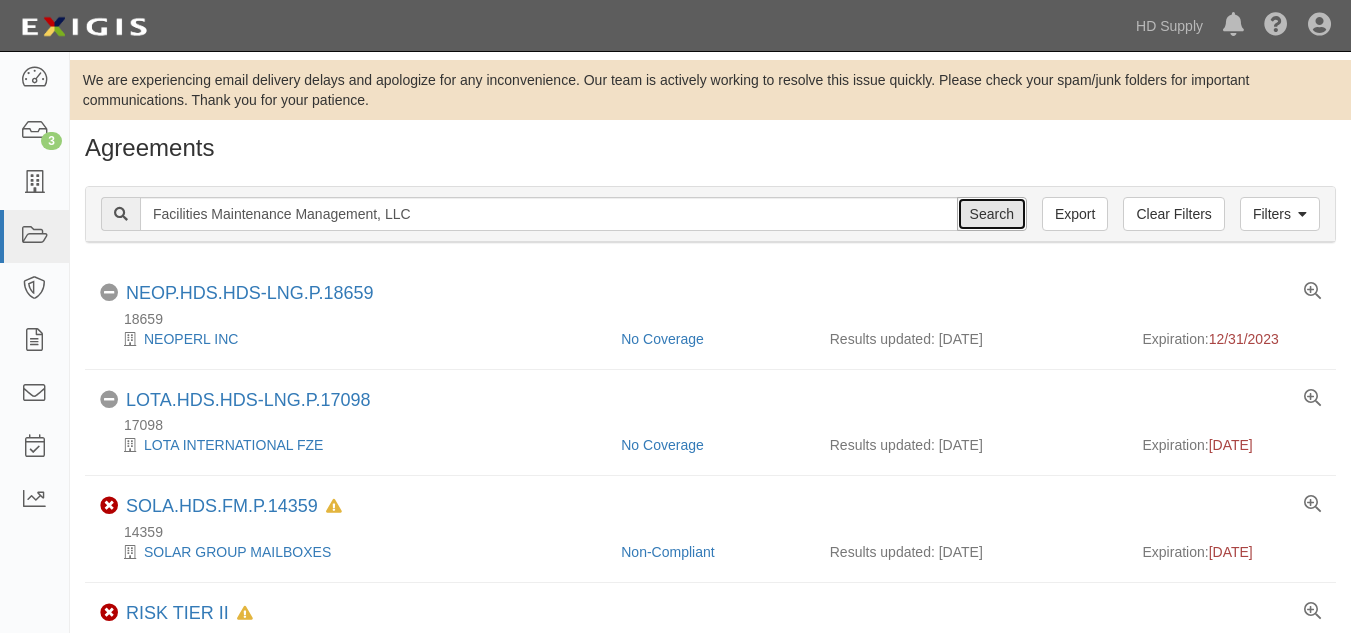 click on "Search" at bounding box center (992, 214) 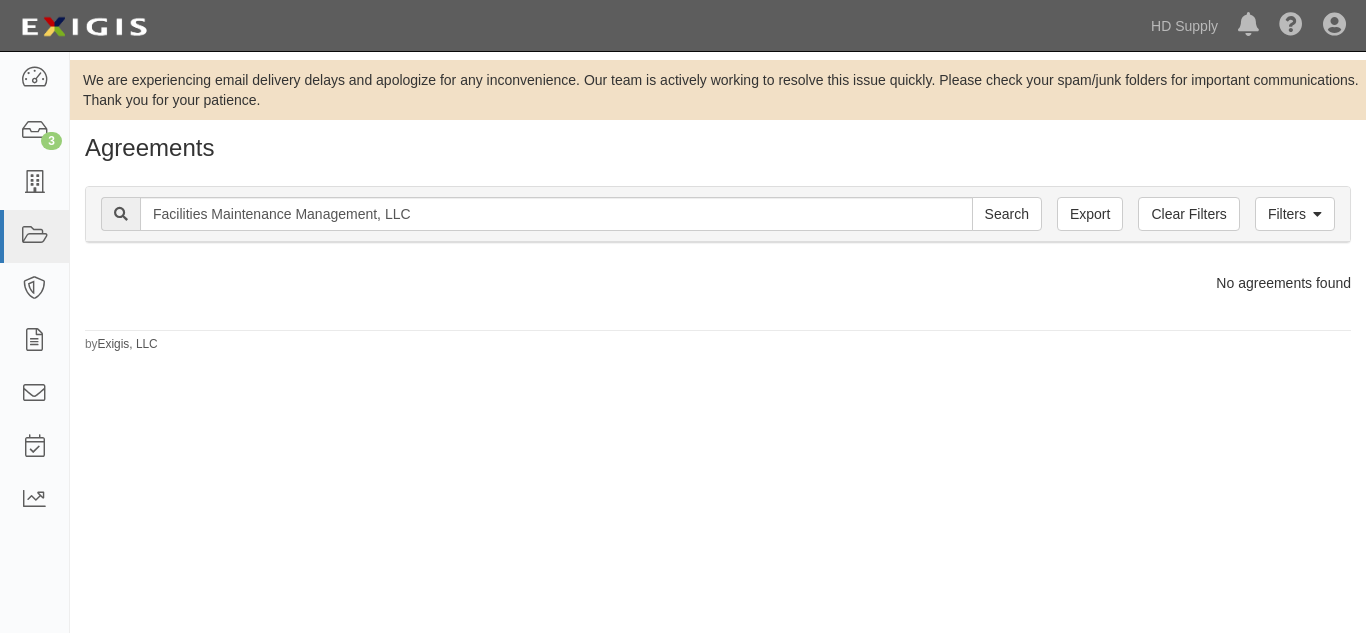 scroll, scrollTop: 0, scrollLeft: 0, axis: both 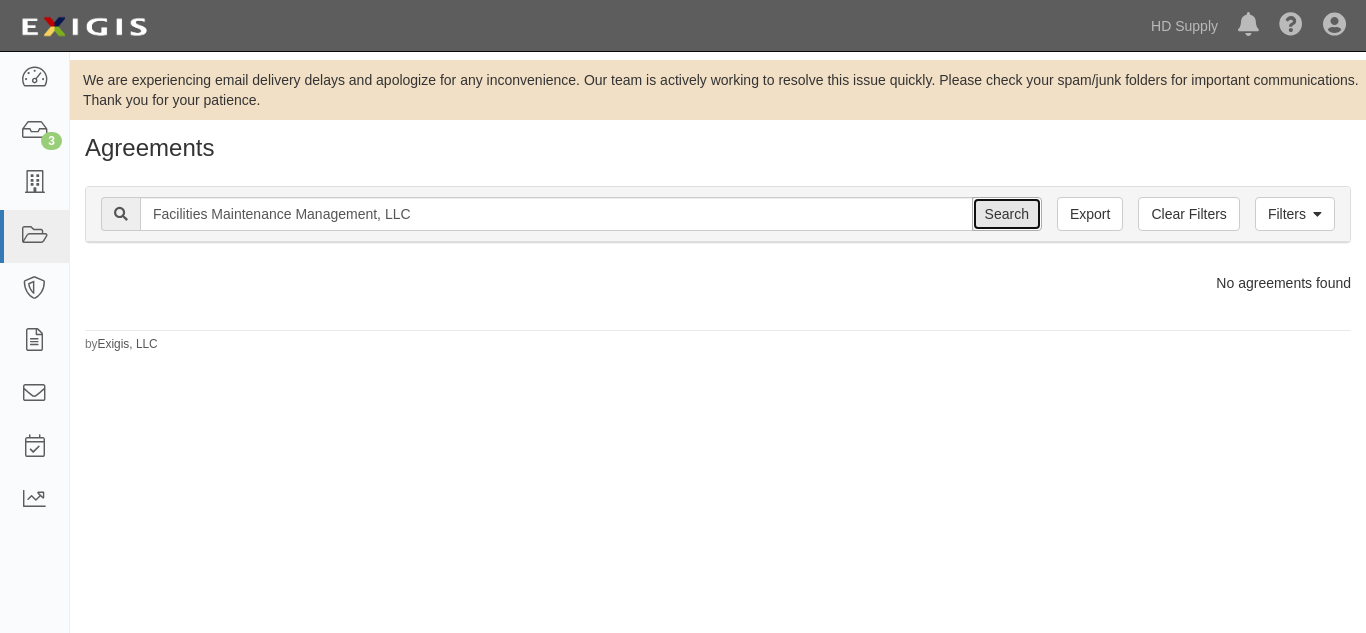 click on "Search" at bounding box center (1007, 214) 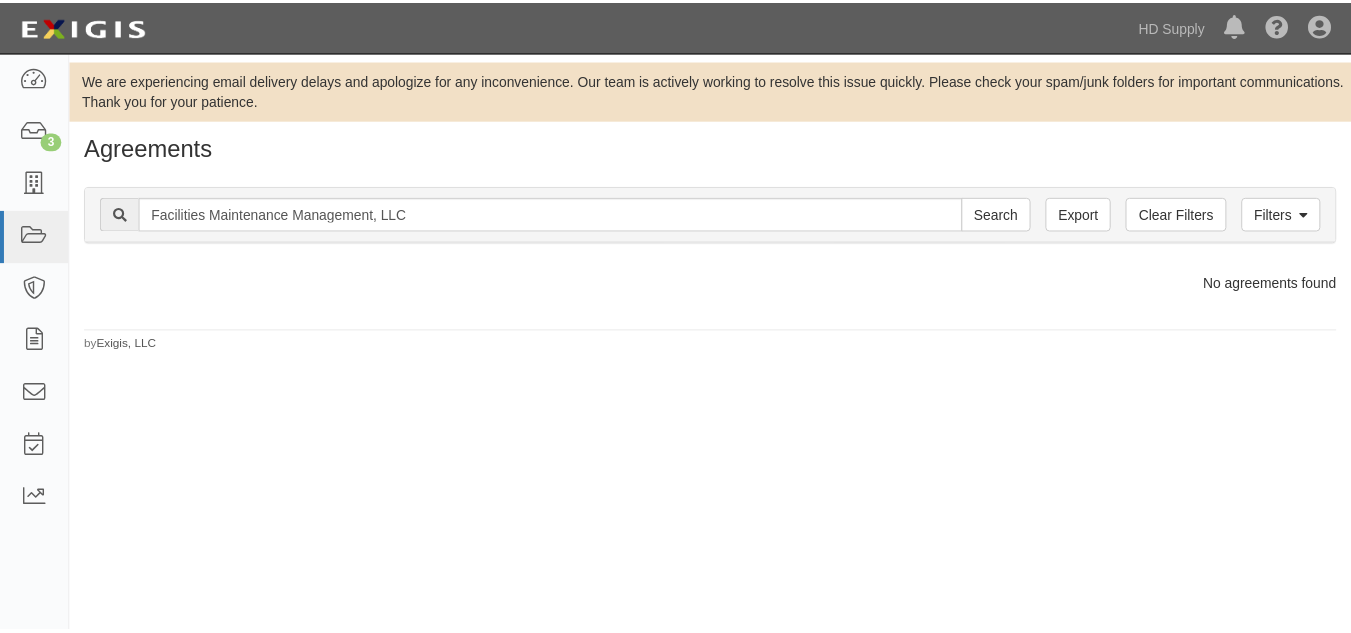 scroll, scrollTop: 0, scrollLeft: 0, axis: both 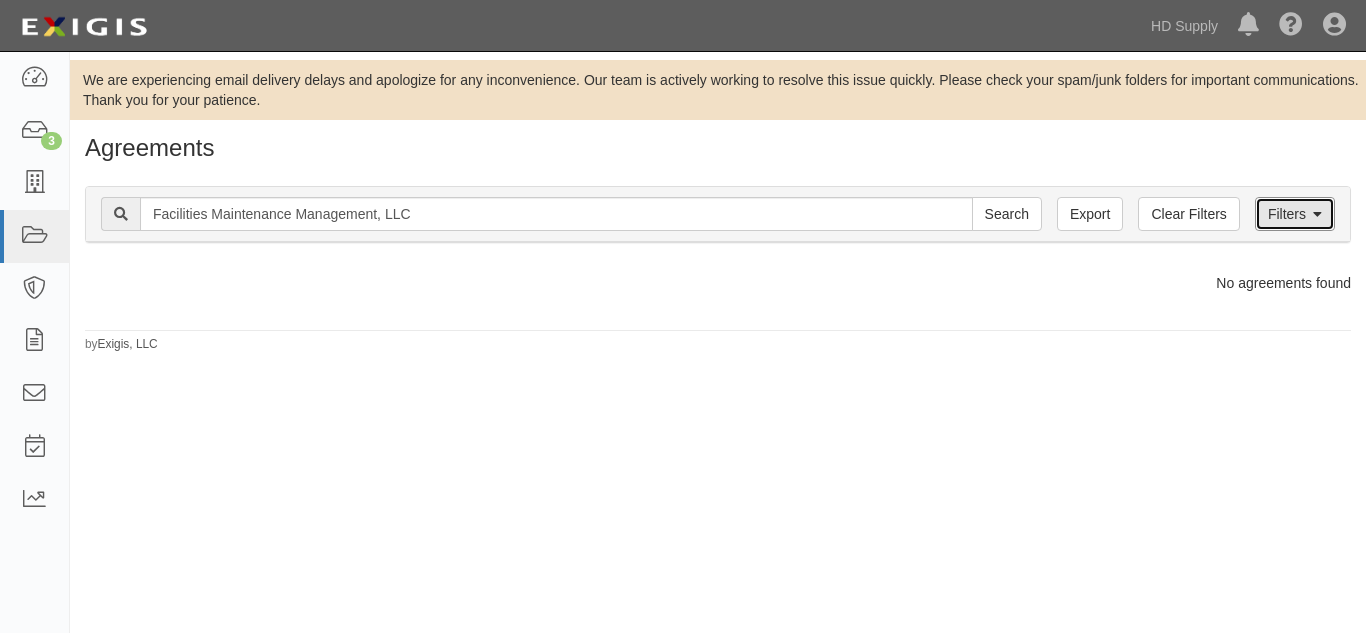 click on "Filters" at bounding box center [1295, 214] 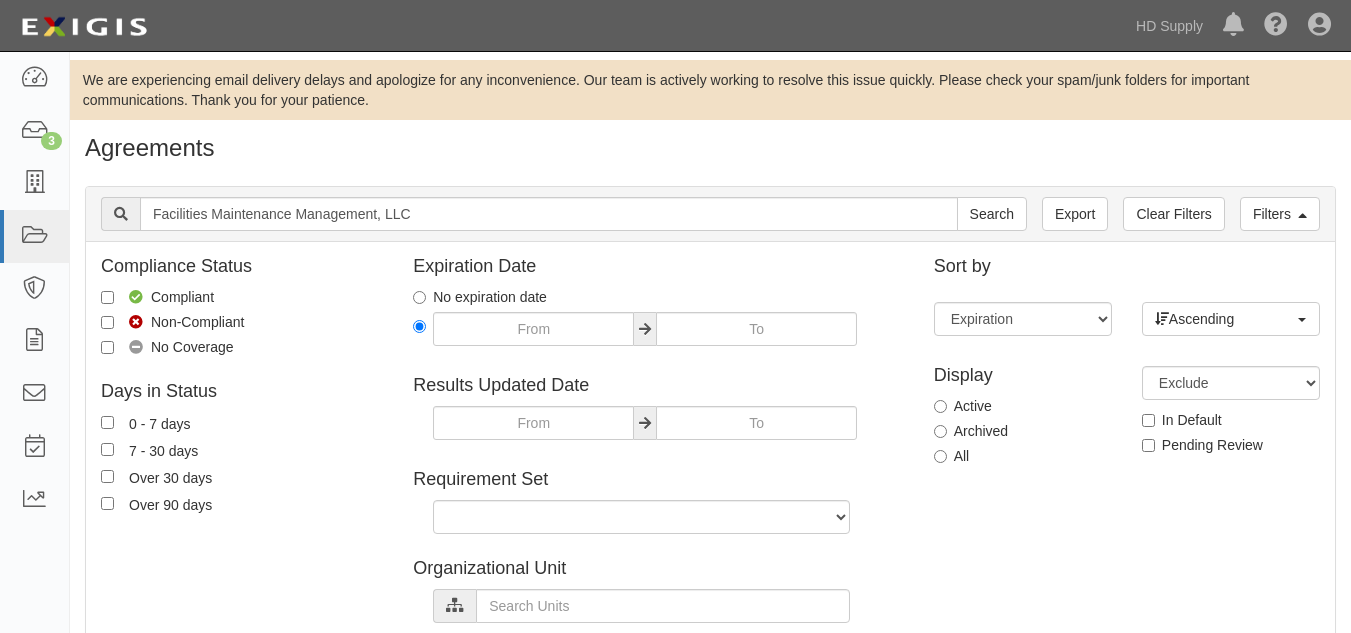 click on "Archived" at bounding box center [971, 431] 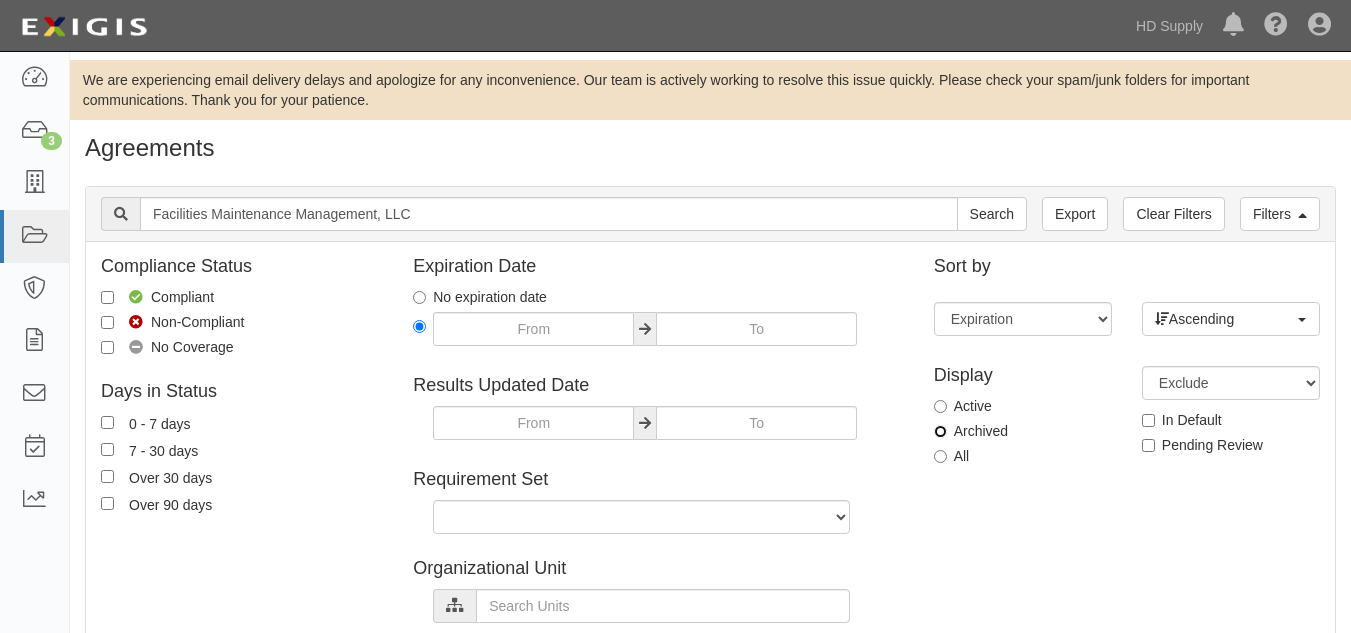 click on "Archived" at bounding box center [940, 431] 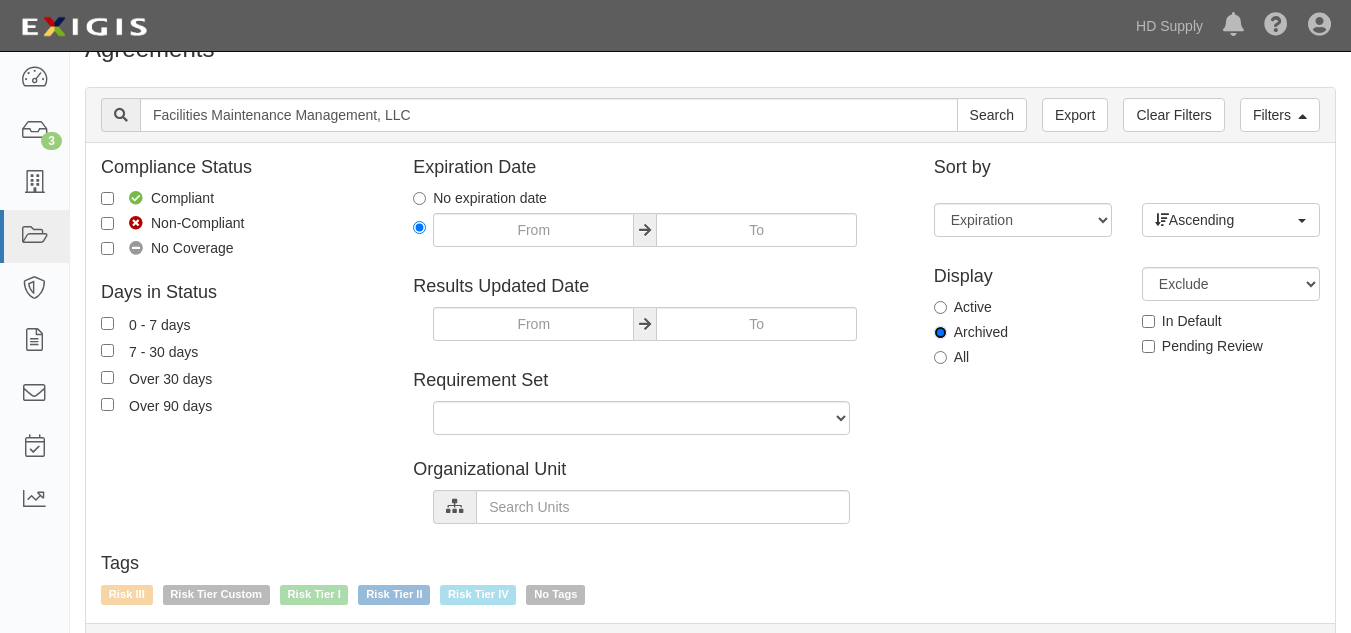 scroll, scrollTop: 242, scrollLeft: 0, axis: vertical 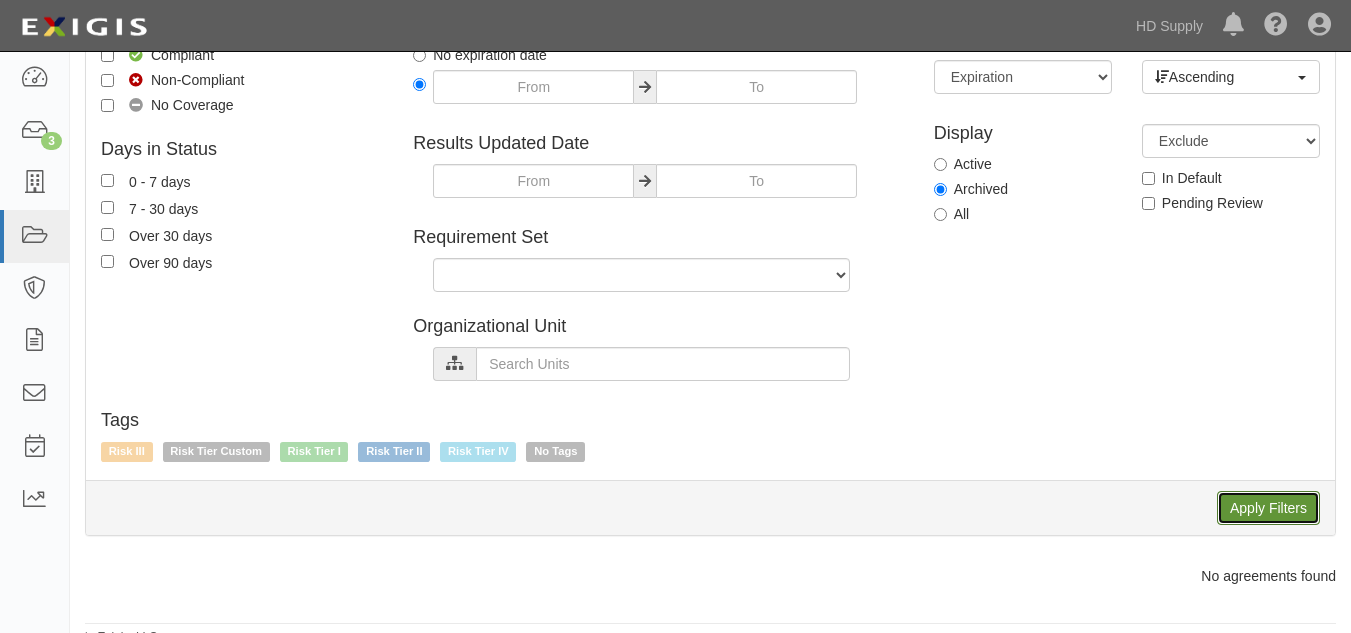 click on "Apply Filters" at bounding box center (1268, 508) 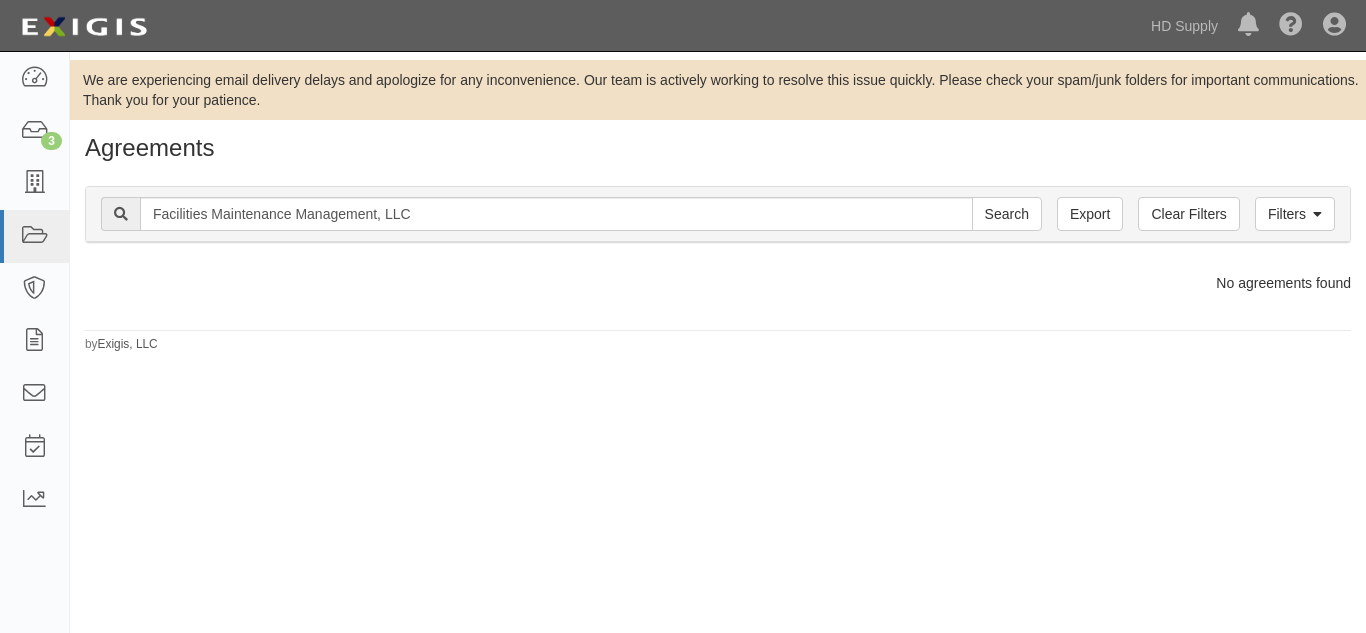 scroll, scrollTop: 0, scrollLeft: 0, axis: both 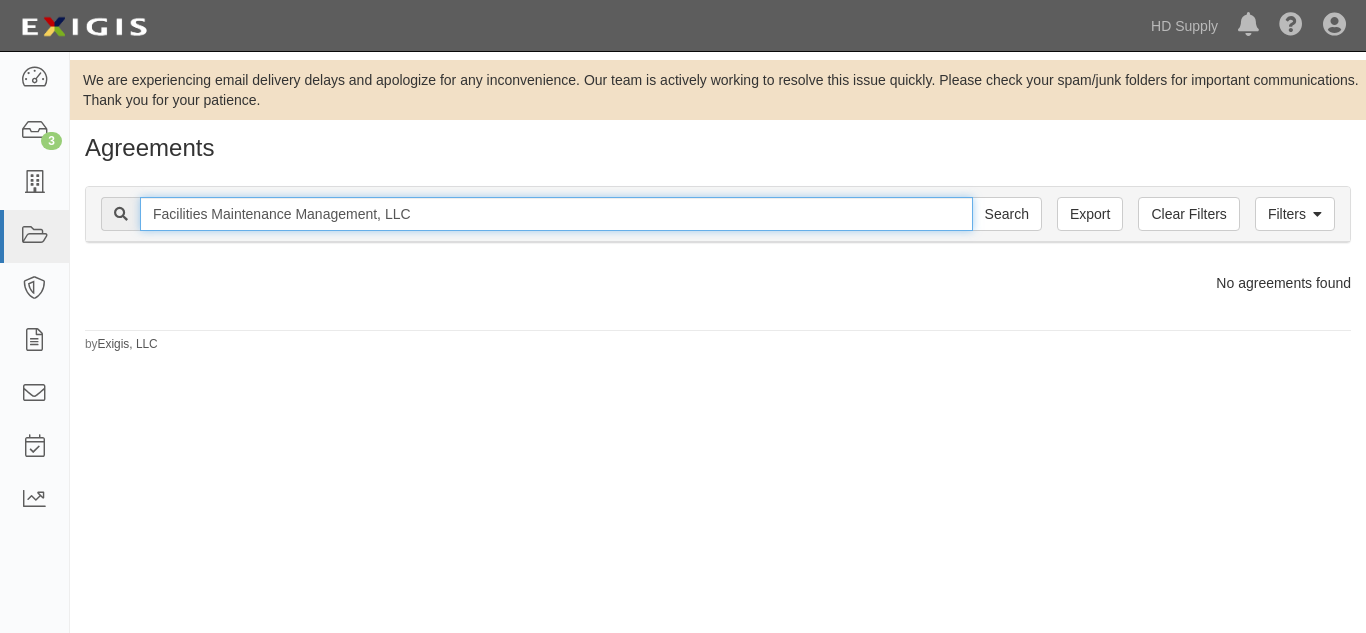 click on "Facilities Maintenance Management, LLC" at bounding box center [556, 214] 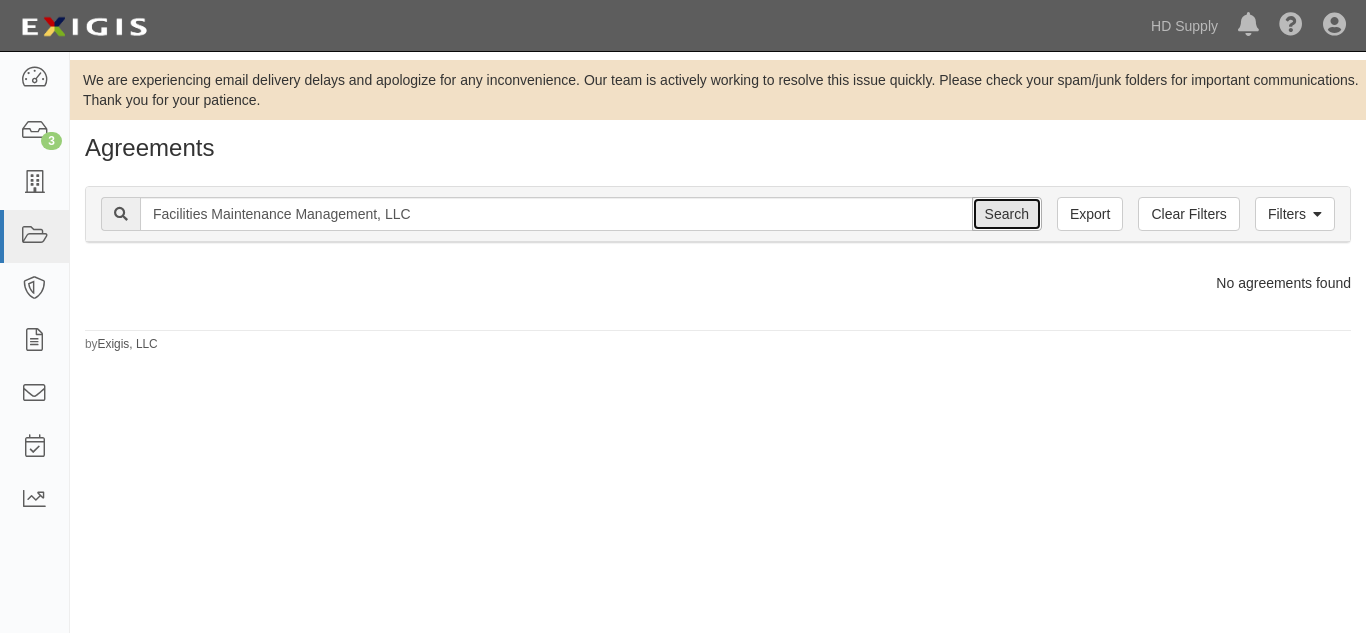 click on "Search" at bounding box center [1007, 214] 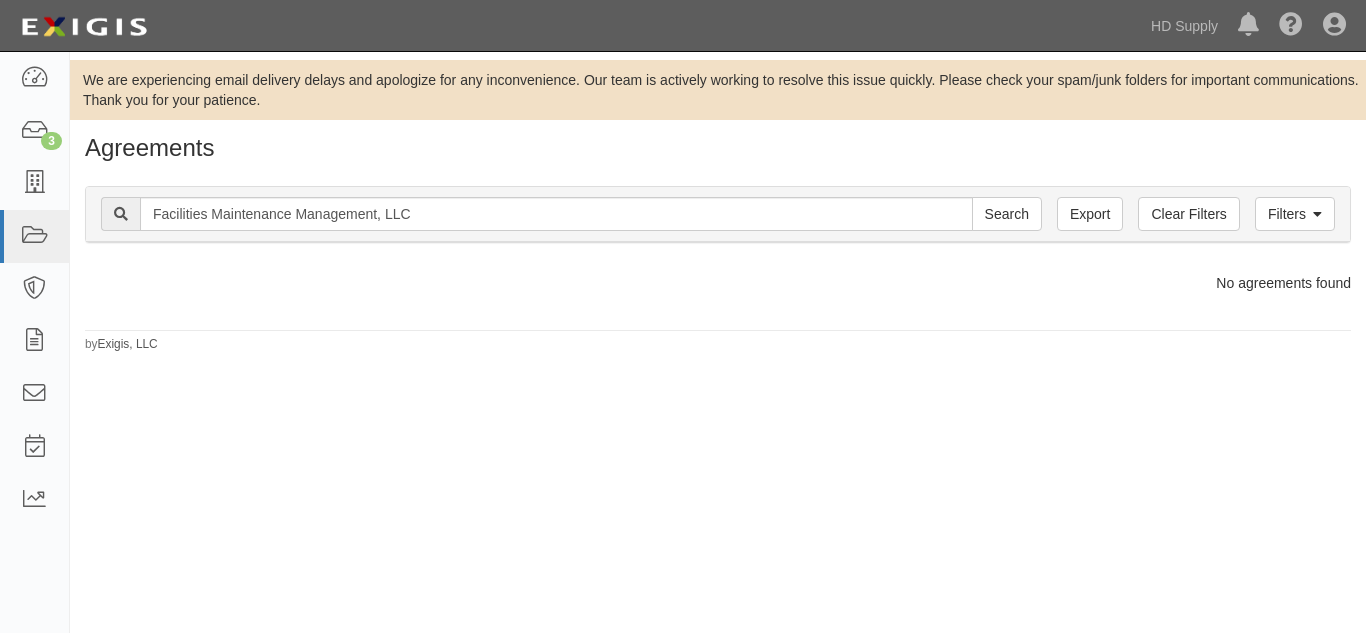 scroll, scrollTop: 0, scrollLeft: 0, axis: both 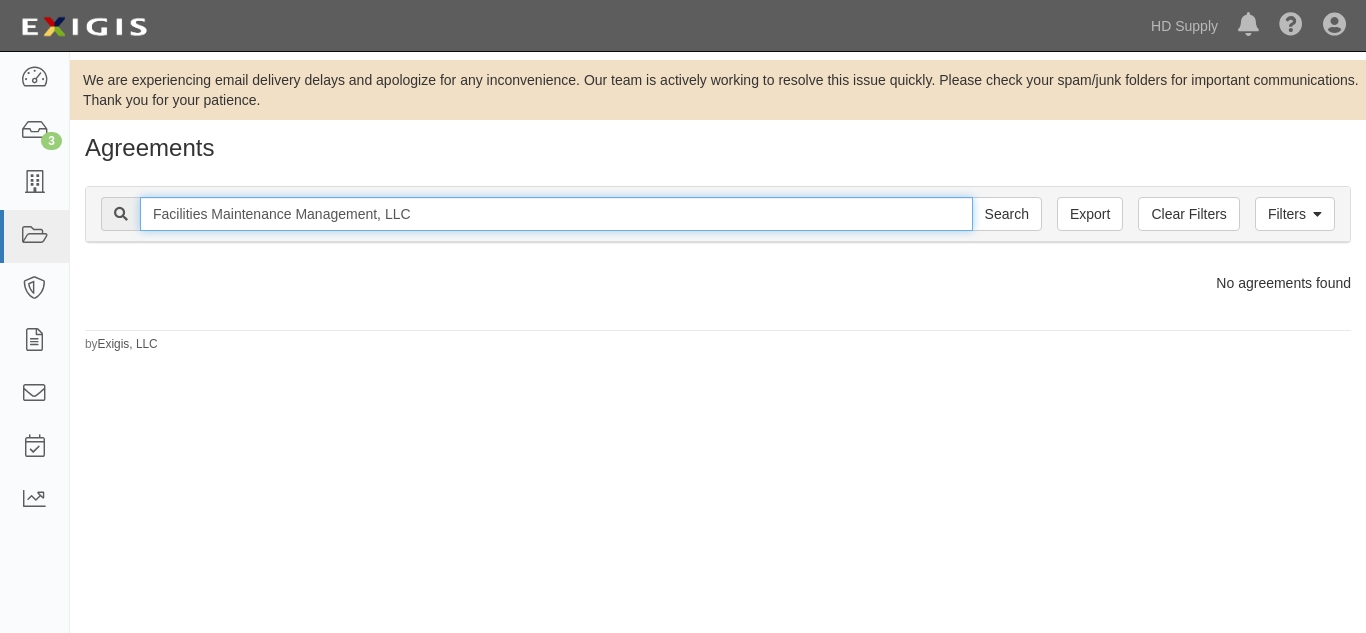 click on "Facilities Maintenance Management, LLC" at bounding box center (556, 214) 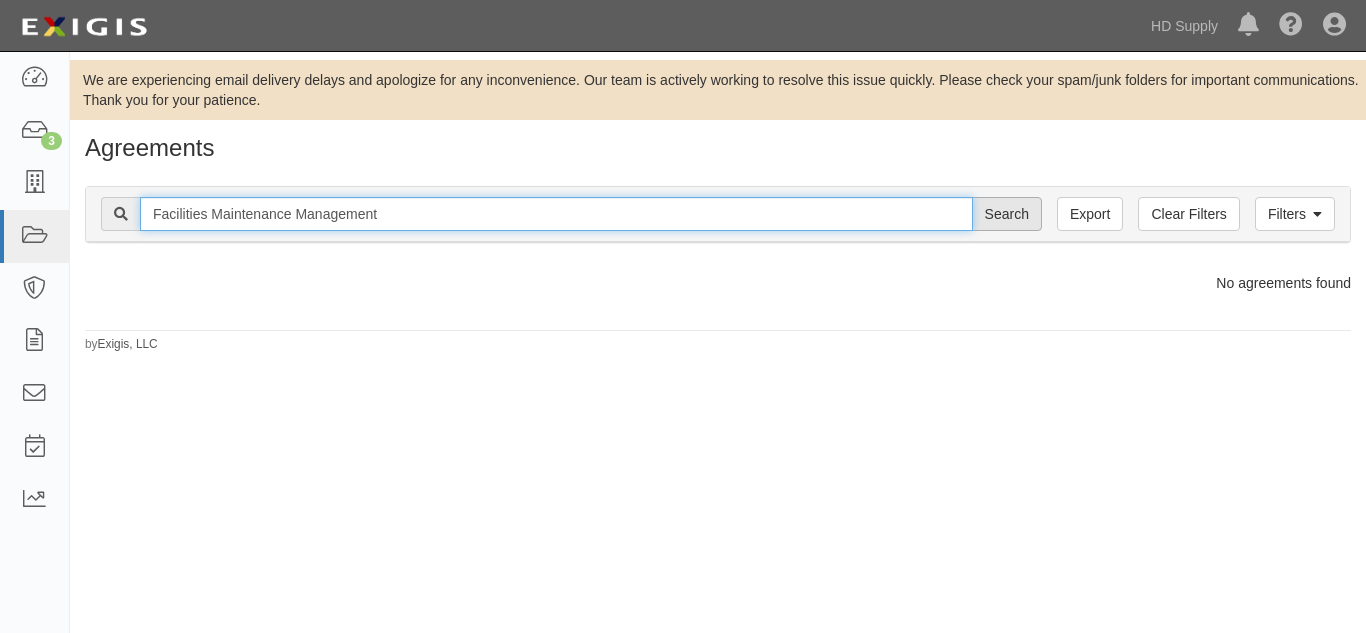 type on "Facilities Maintenance Management" 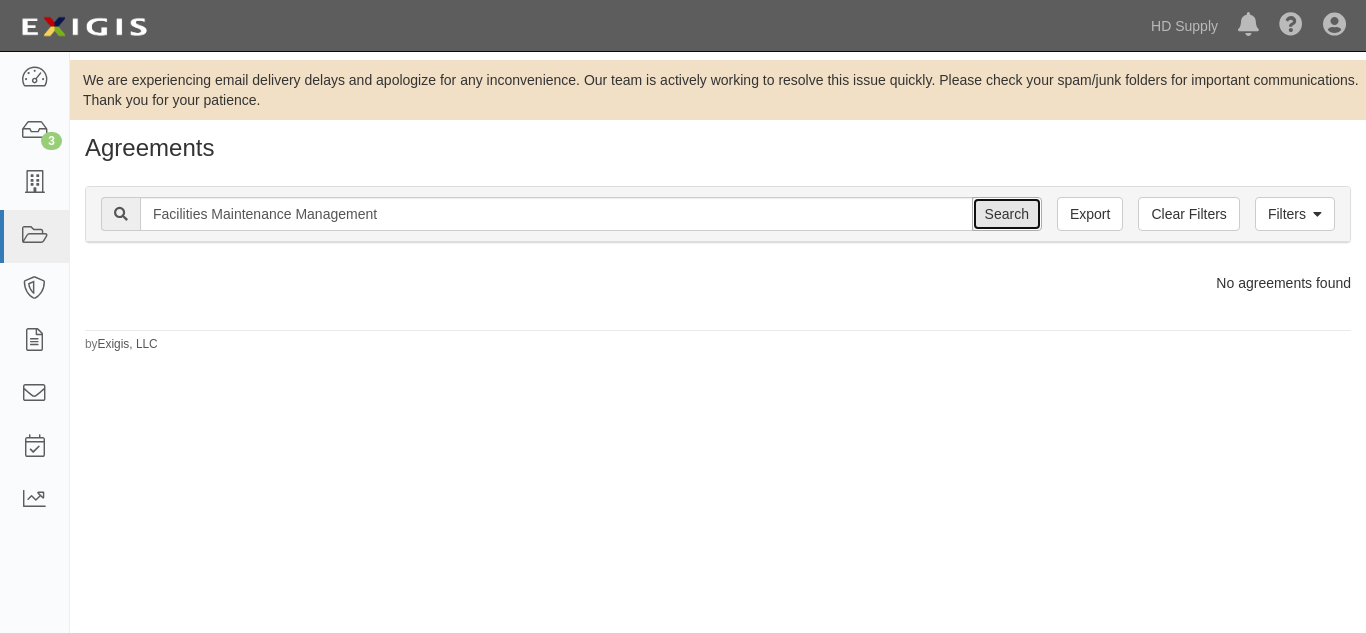 click on "Search" at bounding box center [1007, 214] 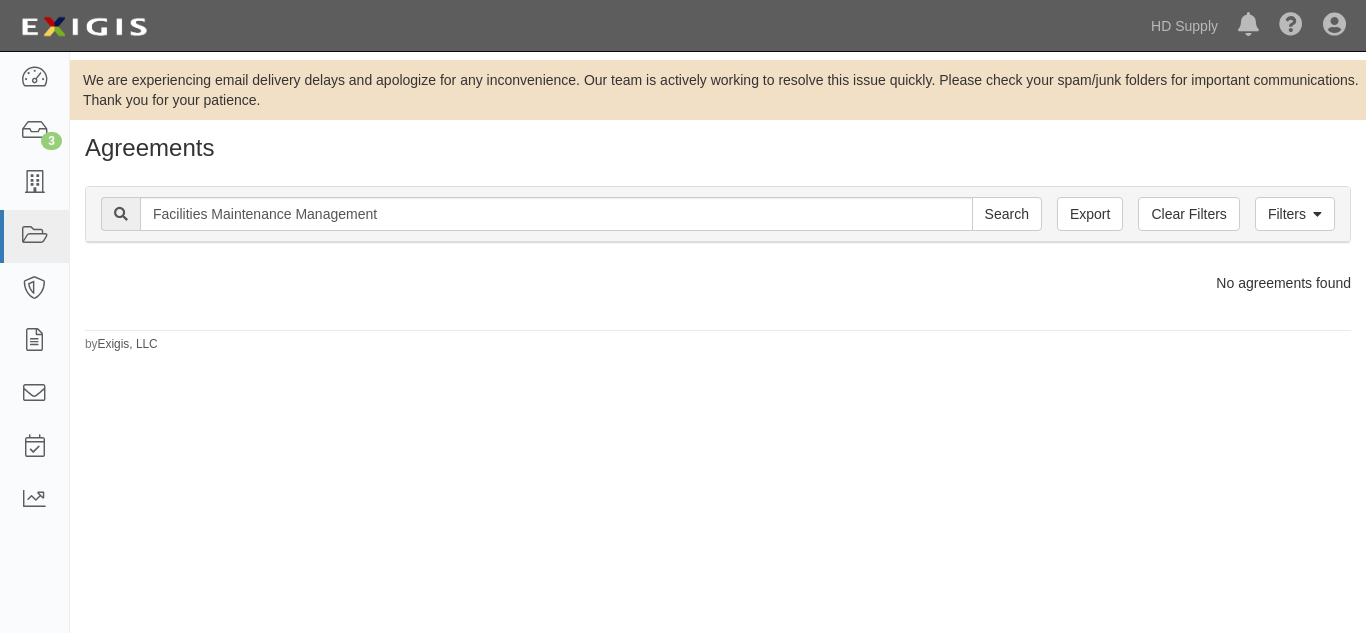 scroll, scrollTop: 0, scrollLeft: 0, axis: both 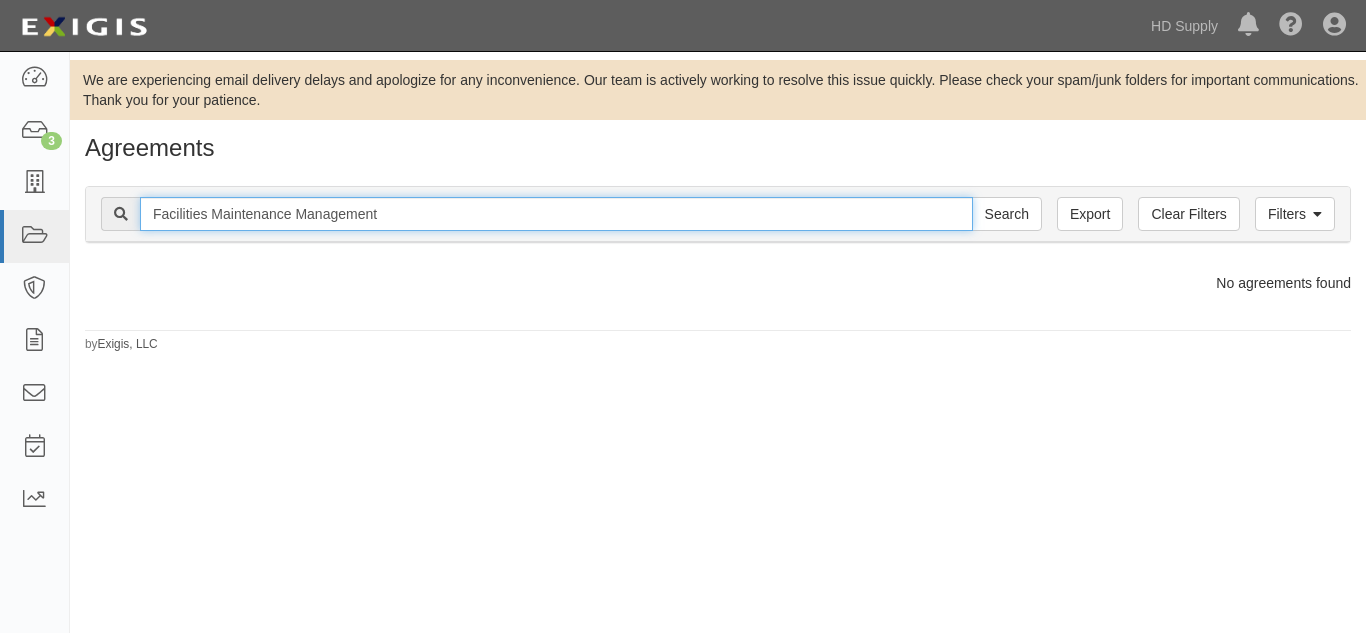 click on "Facilities Maintenance Management" at bounding box center (556, 214) 